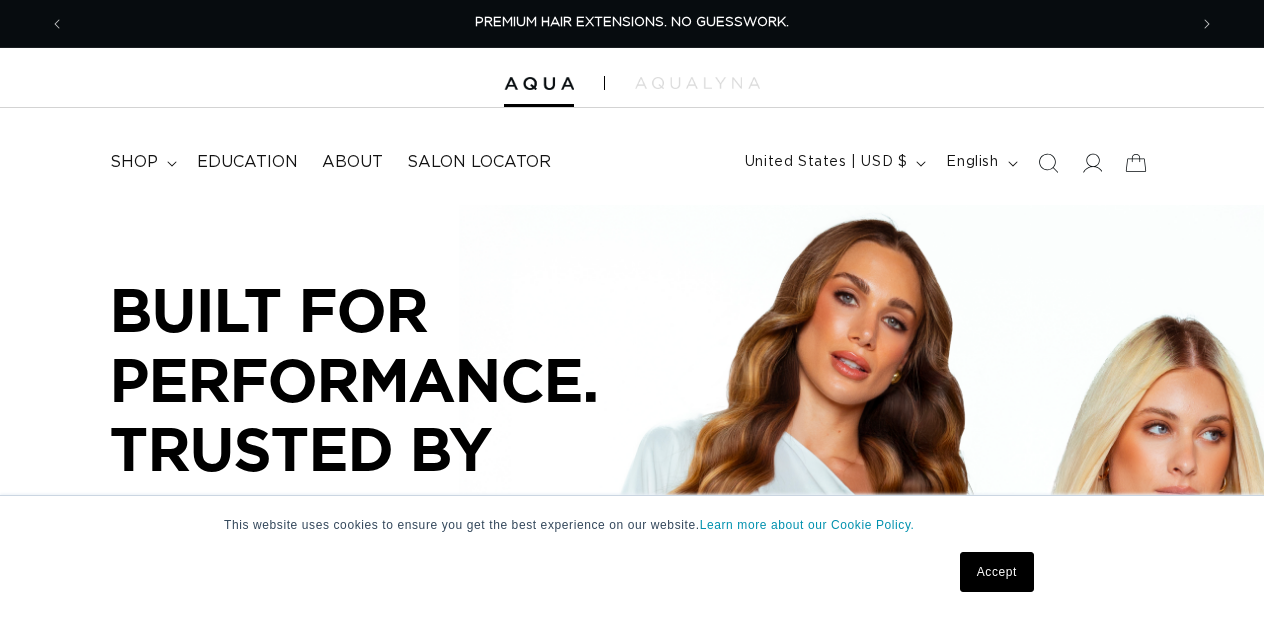 scroll, scrollTop: 0, scrollLeft: 0, axis: both 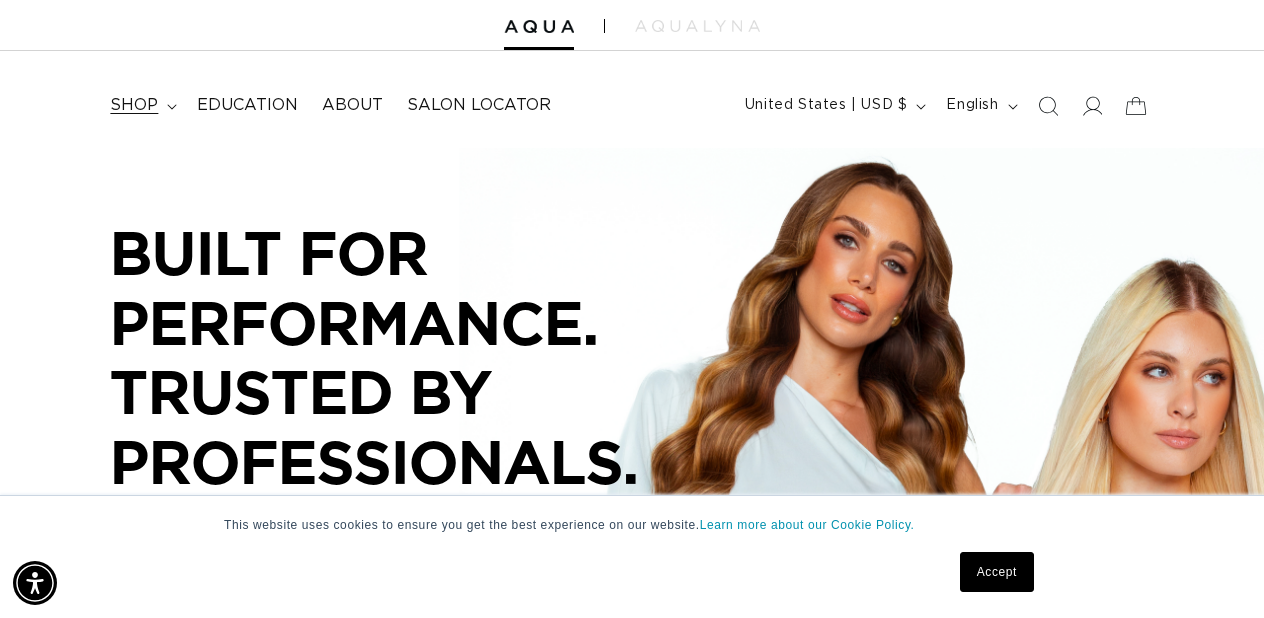 click 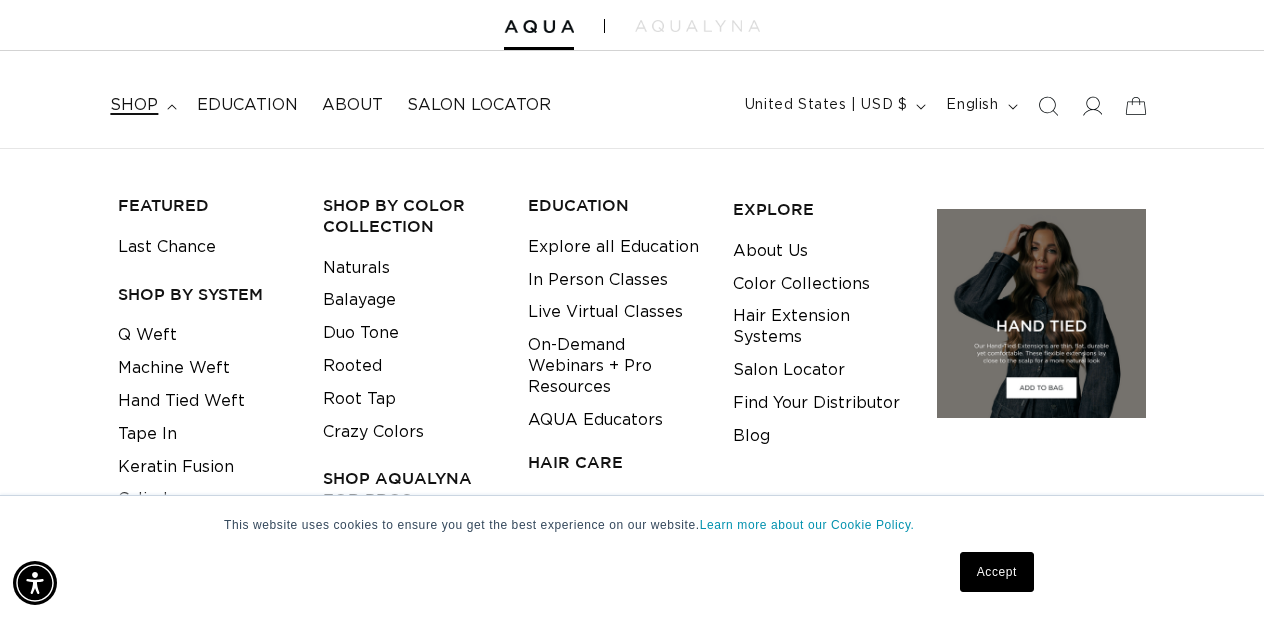 scroll, scrollTop: 0, scrollLeft: 2244, axis: horizontal 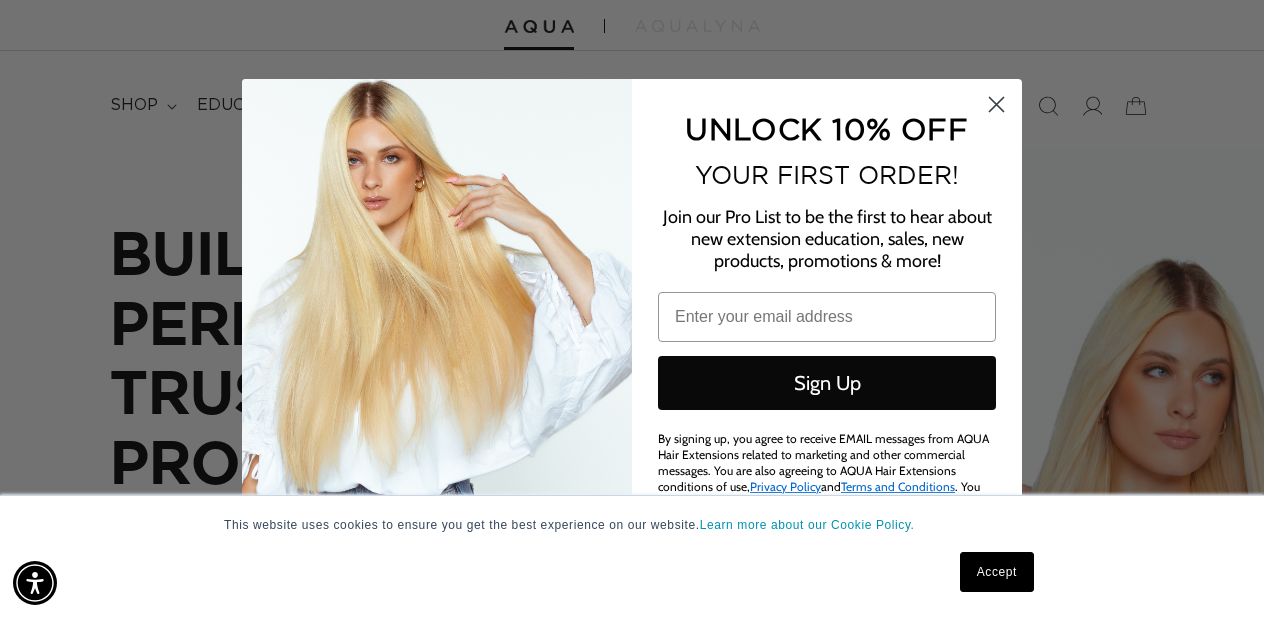 click 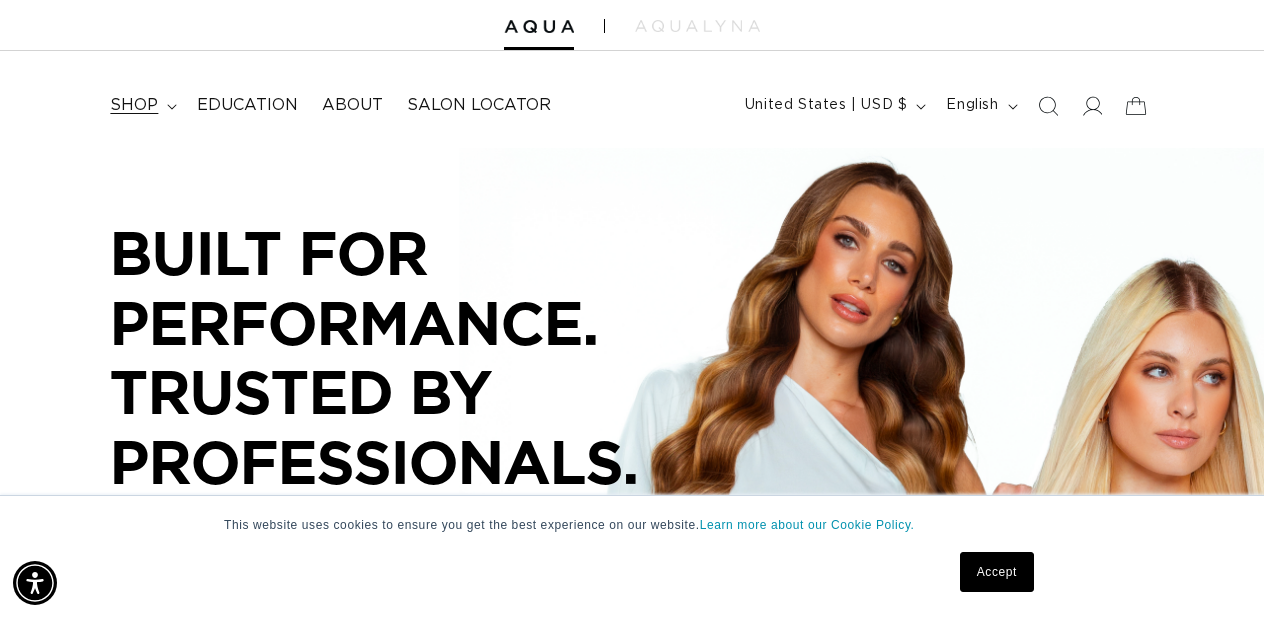 click on "shop" at bounding box center [134, 105] 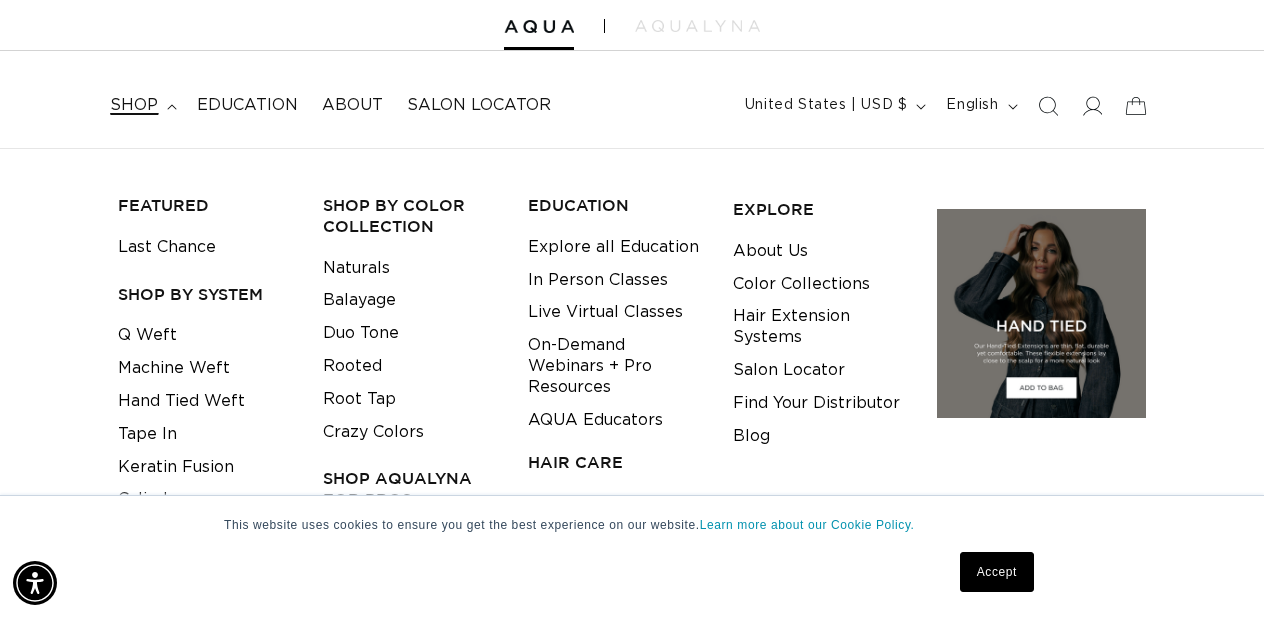 scroll, scrollTop: 0, scrollLeft: 1122, axis: horizontal 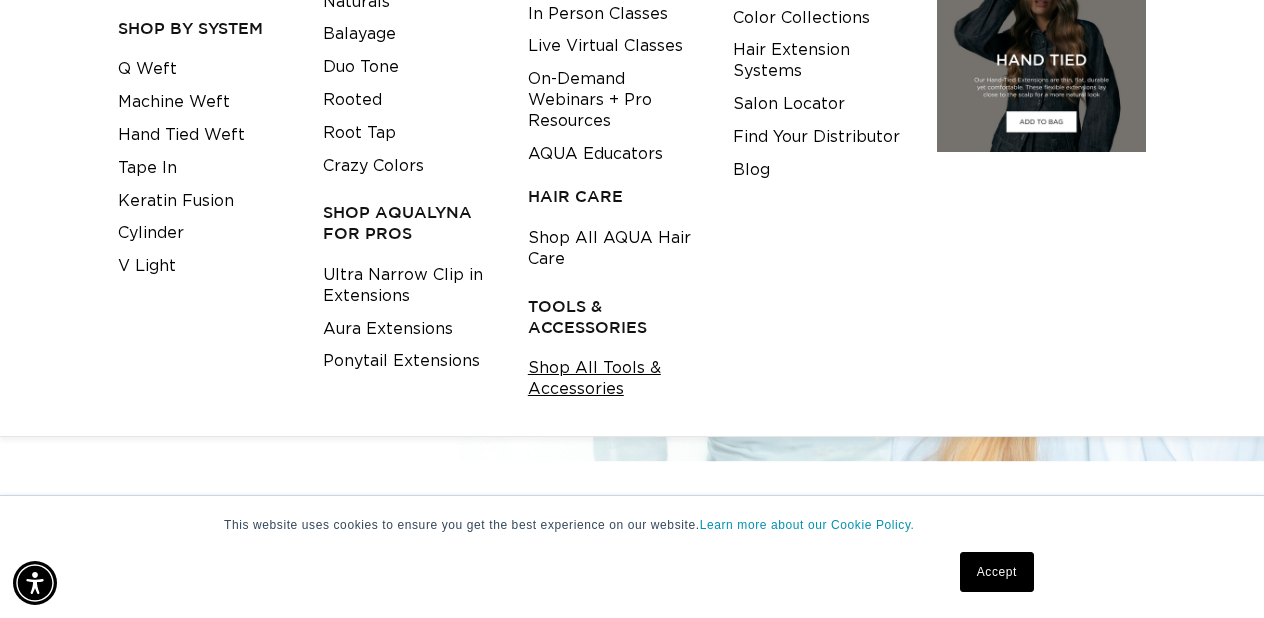 click on "Shop All Tools & Accessories" at bounding box center [615, 379] 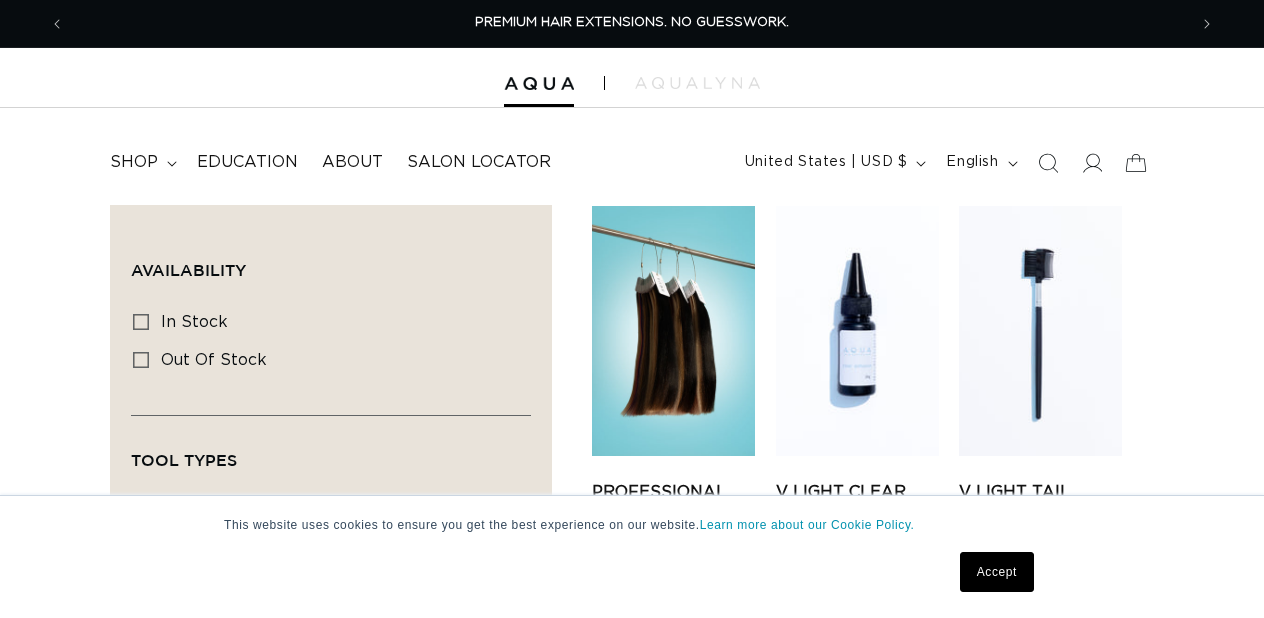 scroll, scrollTop: 0, scrollLeft: 0, axis: both 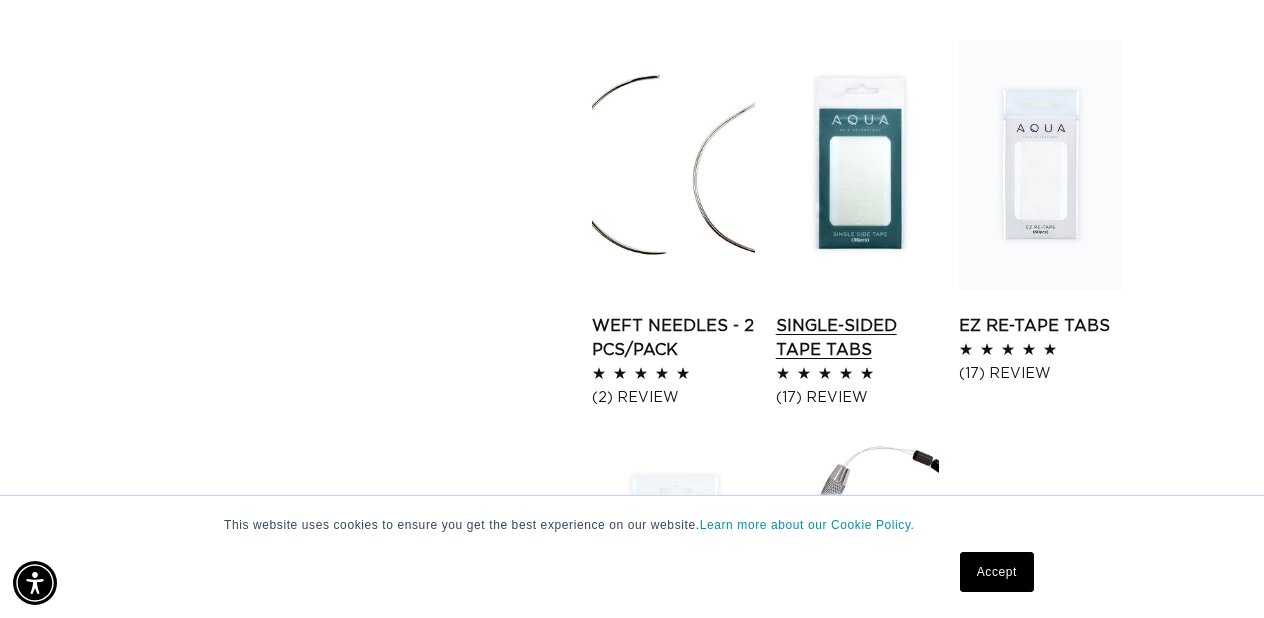 click on "Single-Sided Tape Tabs" at bounding box center (857, 338) 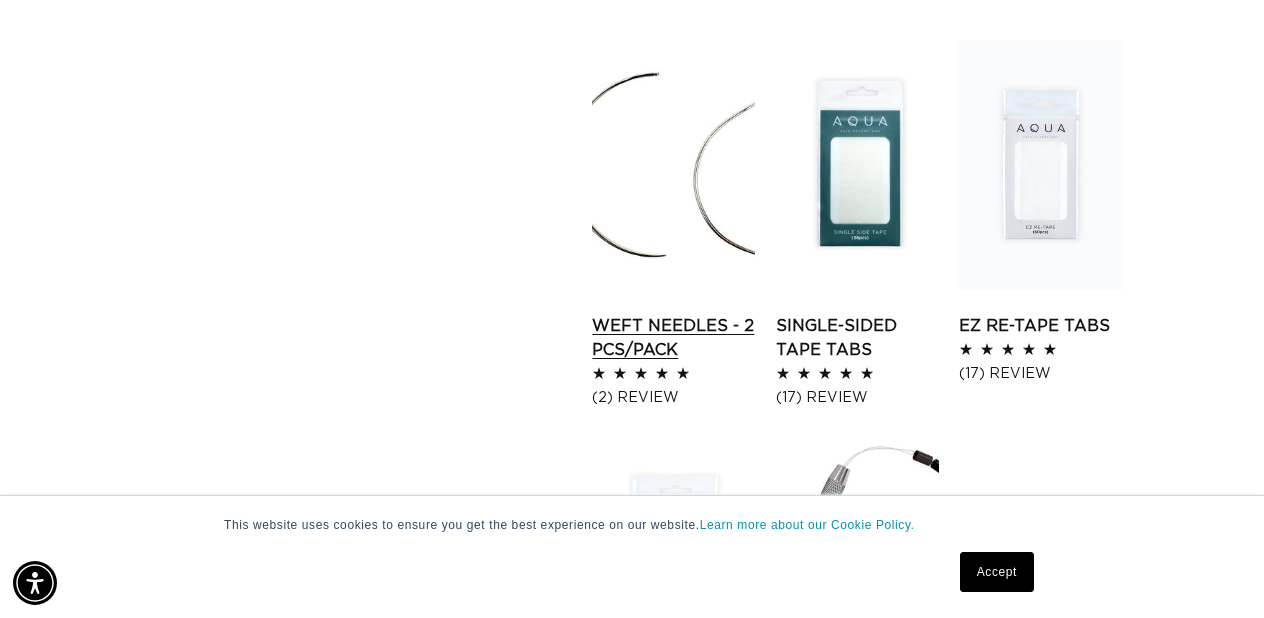 scroll, scrollTop: 1359, scrollLeft: 0, axis: vertical 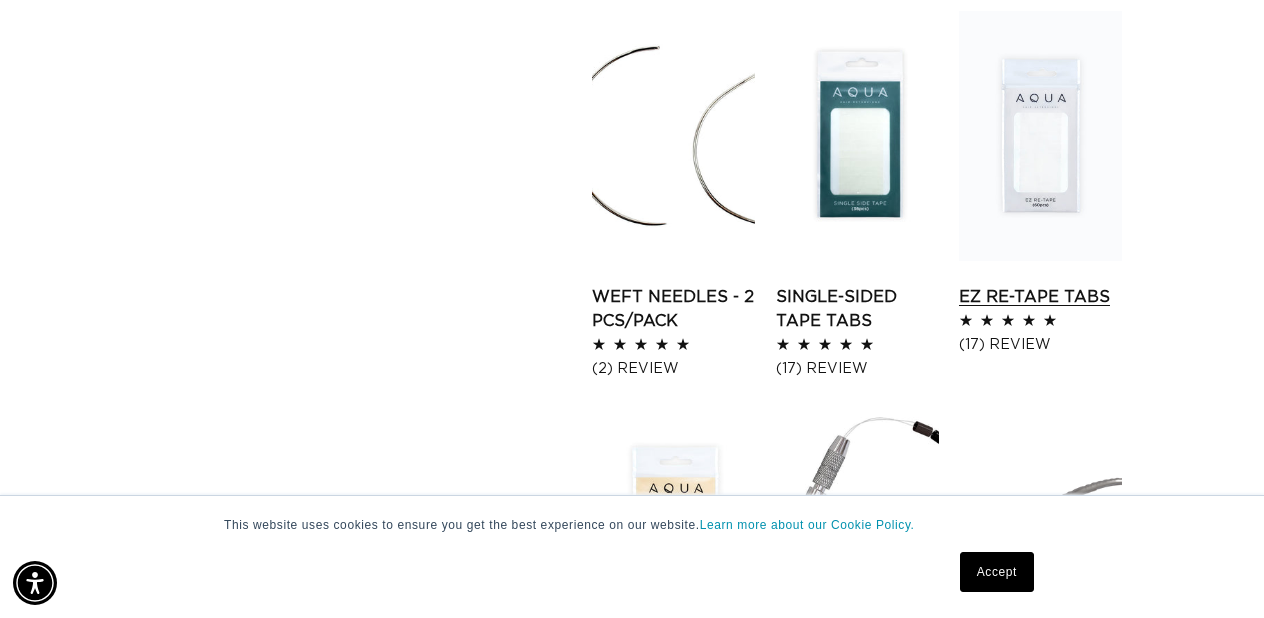 click on "EZ Re-Tape Tabs" at bounding box center (1040, 297) 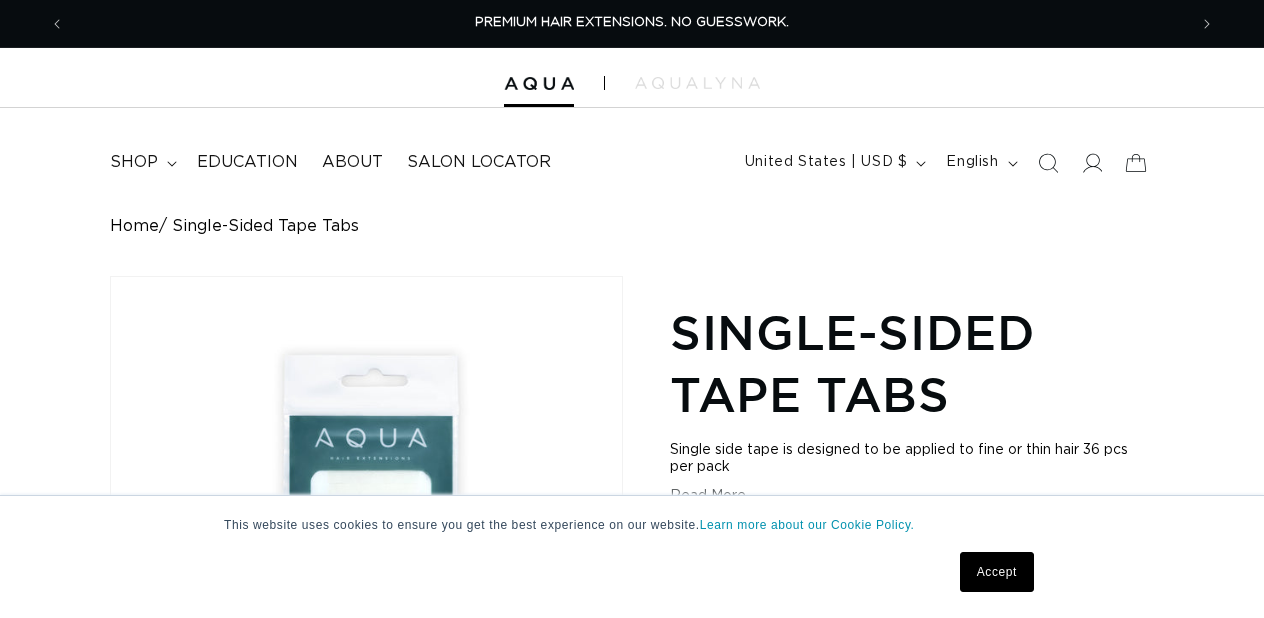 scroll, scrollTop: 0, scrollLeft: 0, axis: both 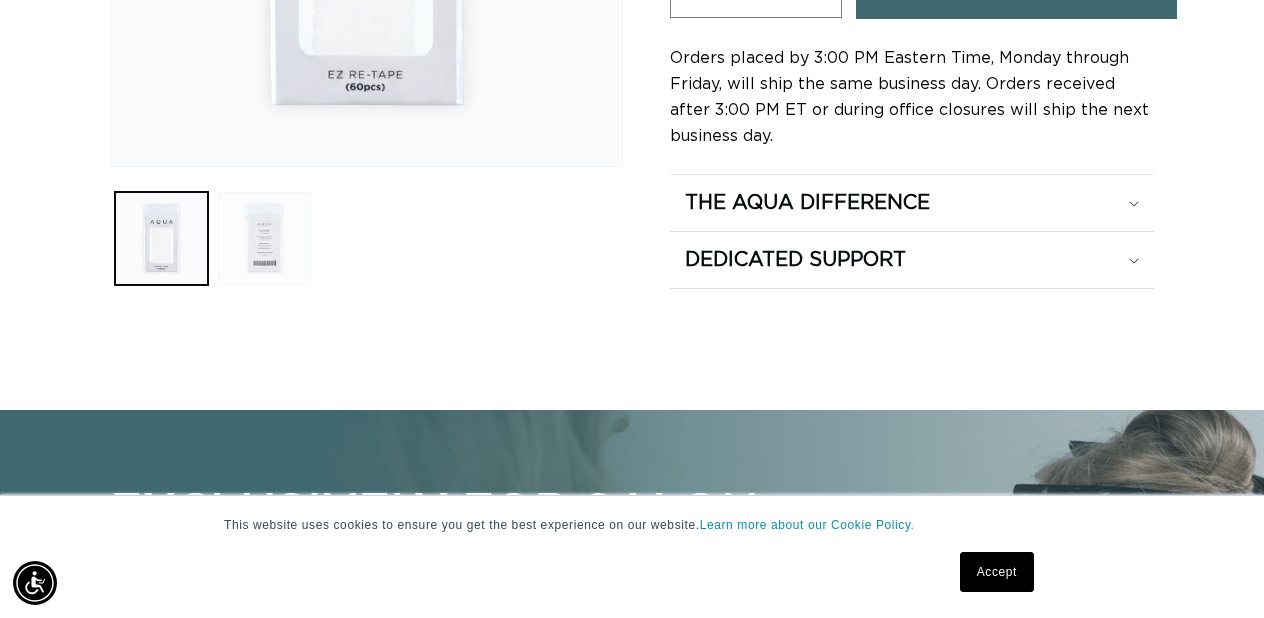 click at bounding box center [264, 238] 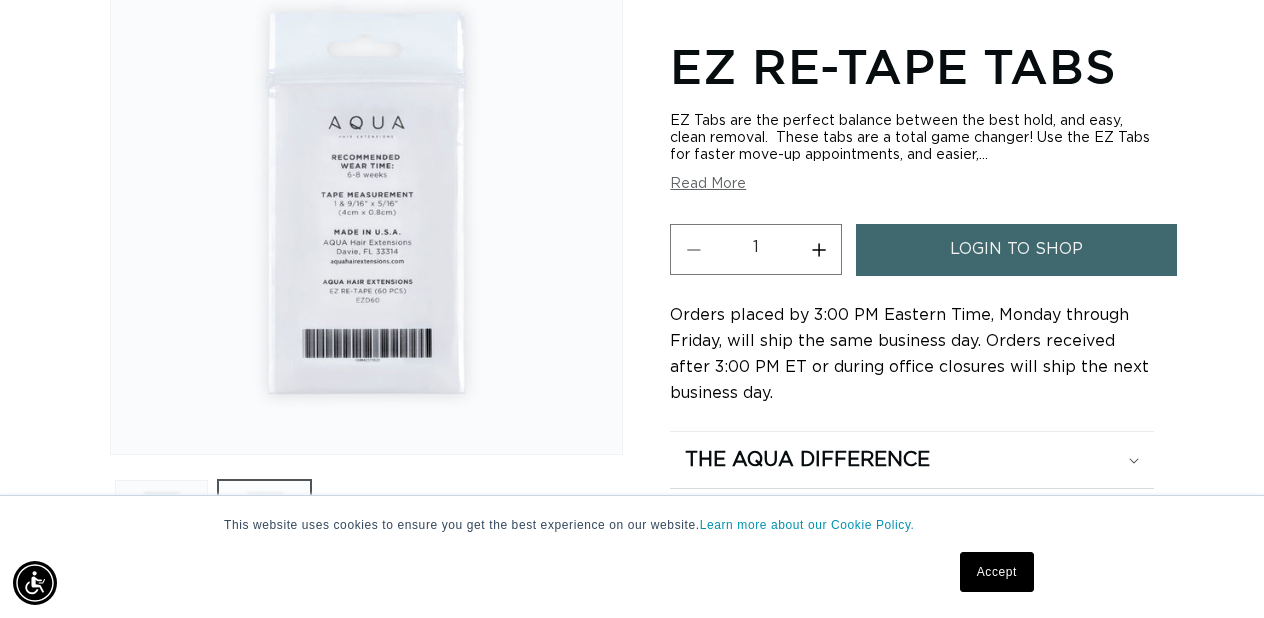 scroll, scrollTop: 274, scrollLeft: 0, axis: vertical 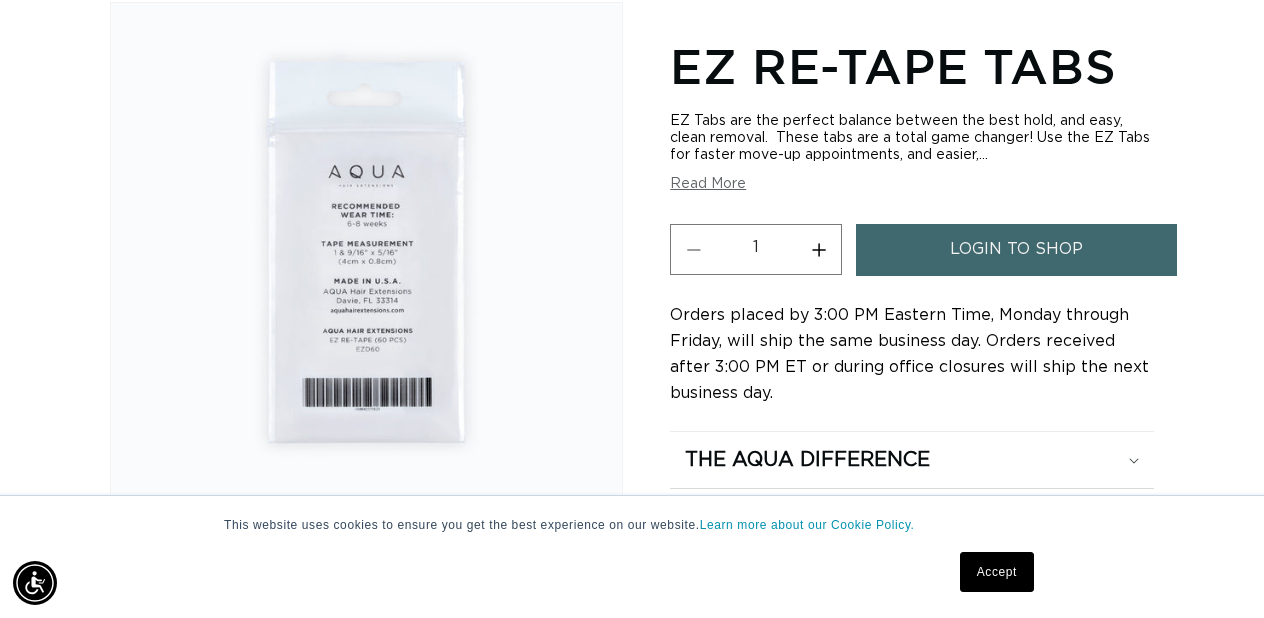 click on "login to shop" at bounding box center [1016, 249] 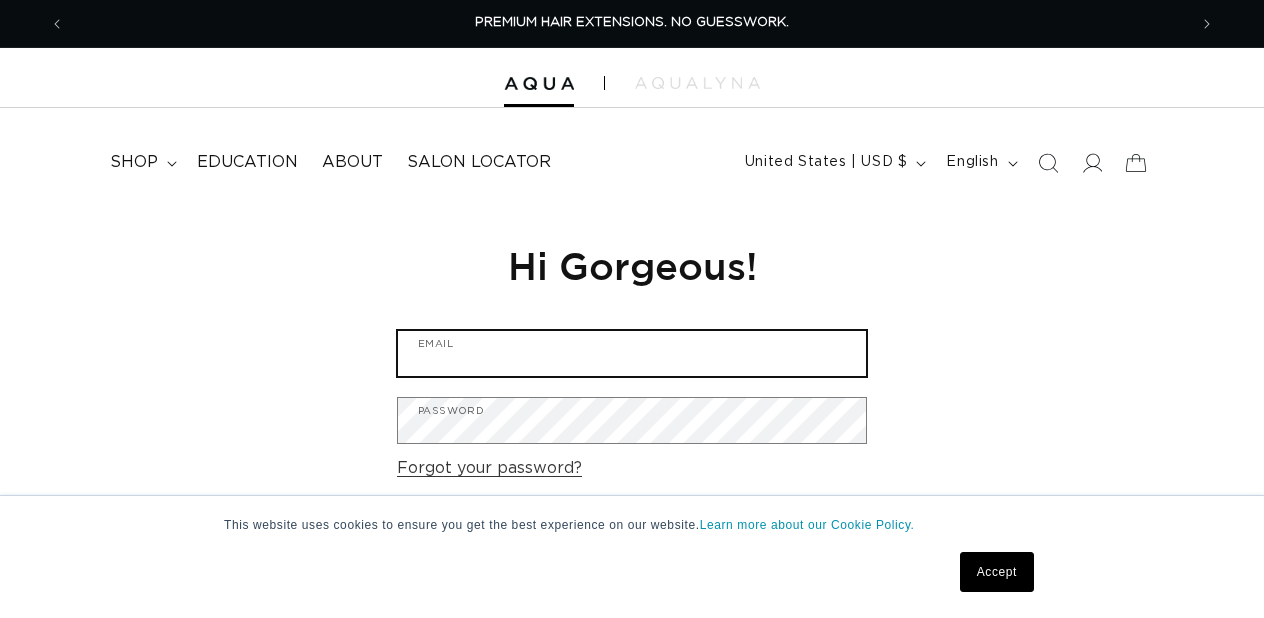 scroll, scrollTop: 0, scrollLeft: 0, axis: both 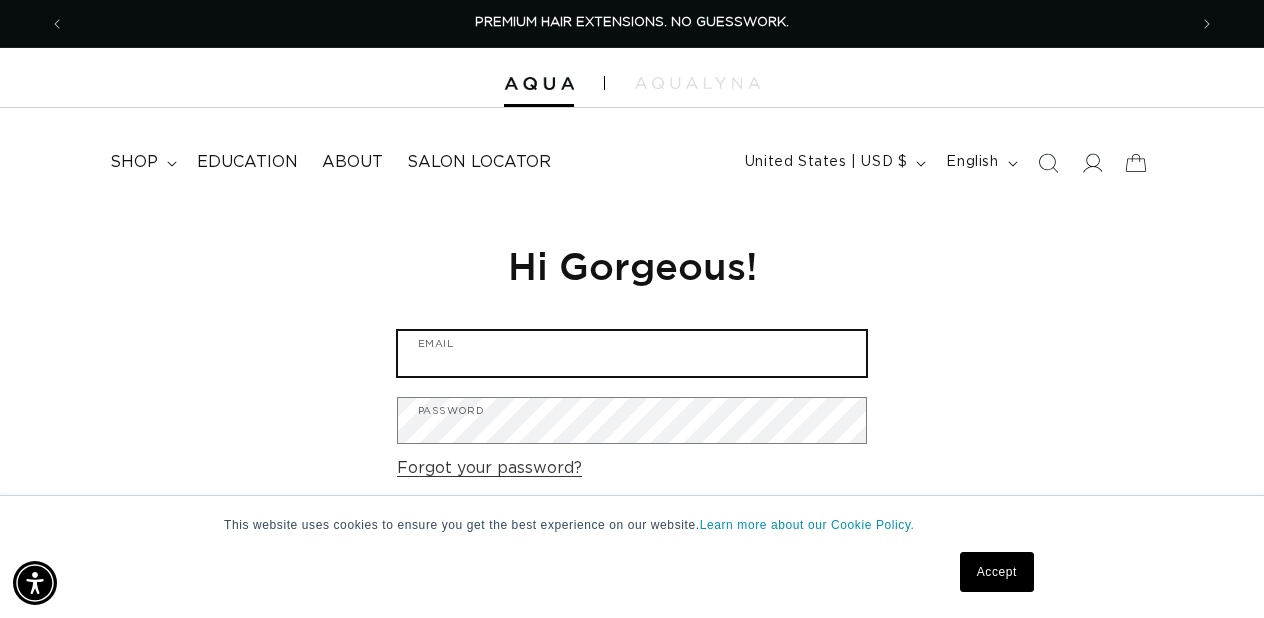 type on "[USERNAME]@example.com" 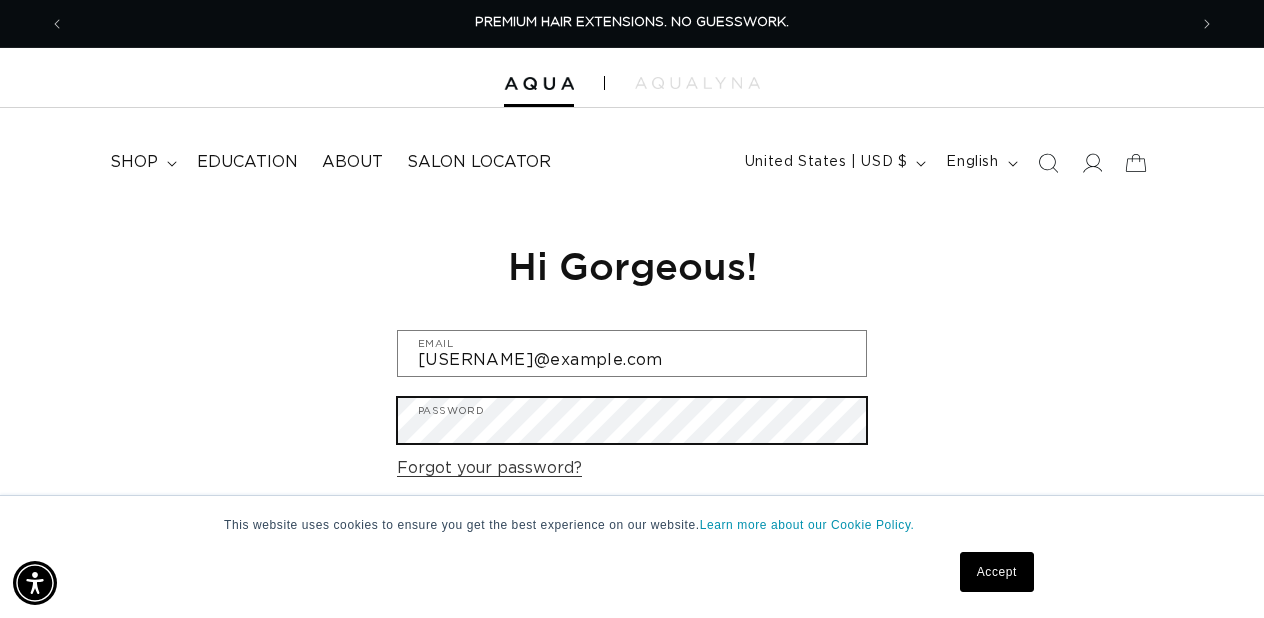 click on "Sign in" at bounding box center [632, 548] 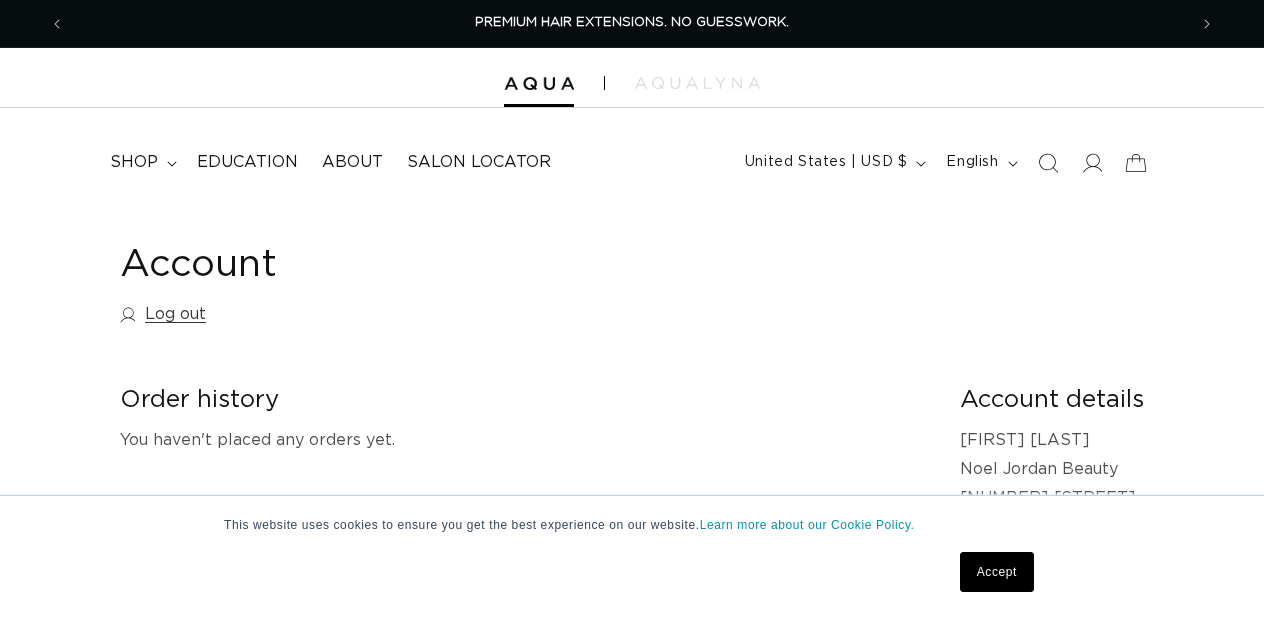 scroll, scrollTop: 0, scrollLeft: 0, axis: both 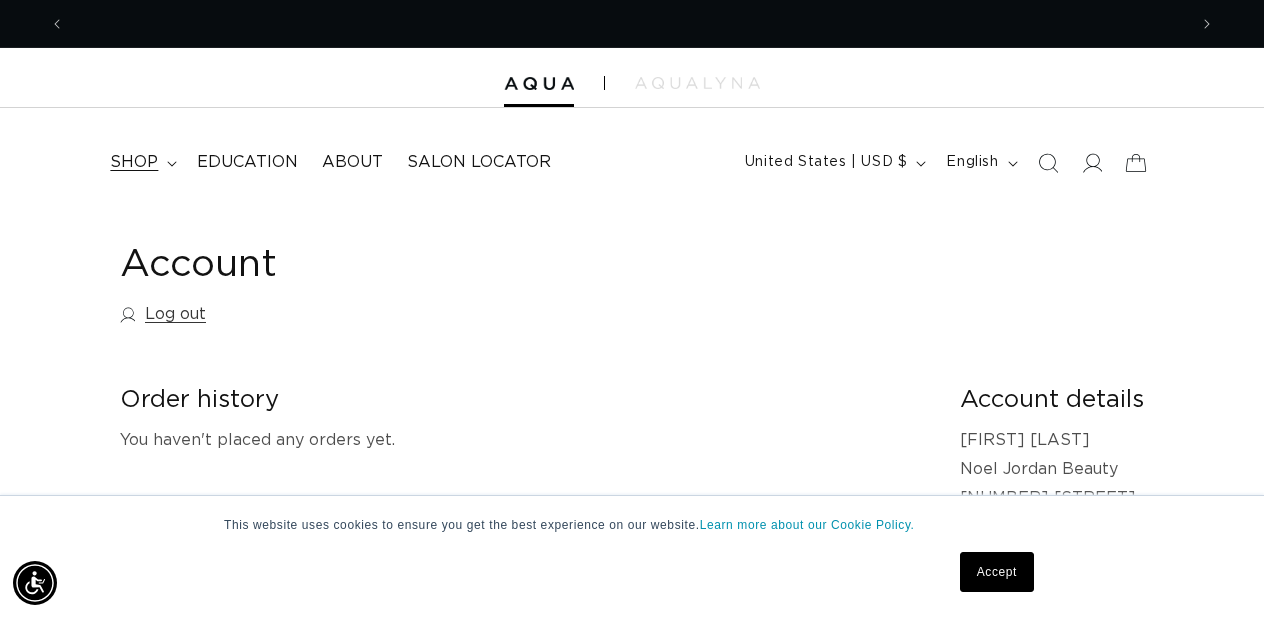 click on "shop" at bounding box center [141, 162] 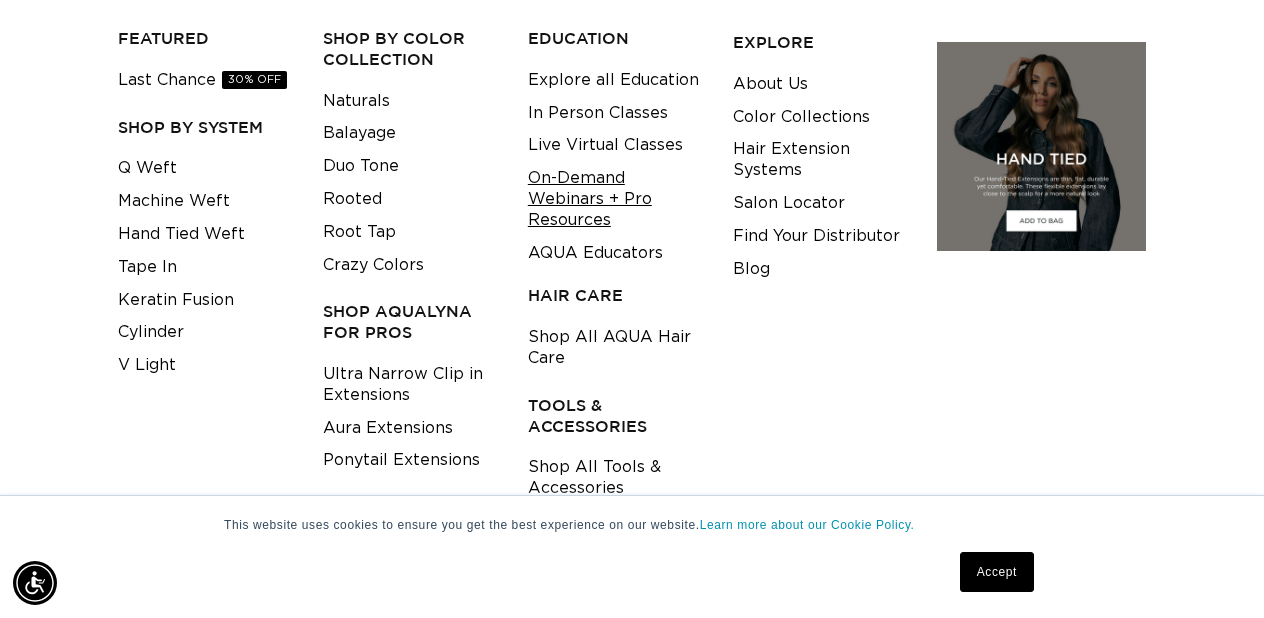 scroll, scrollTop: 225, scrollLeft: 1, axis: both 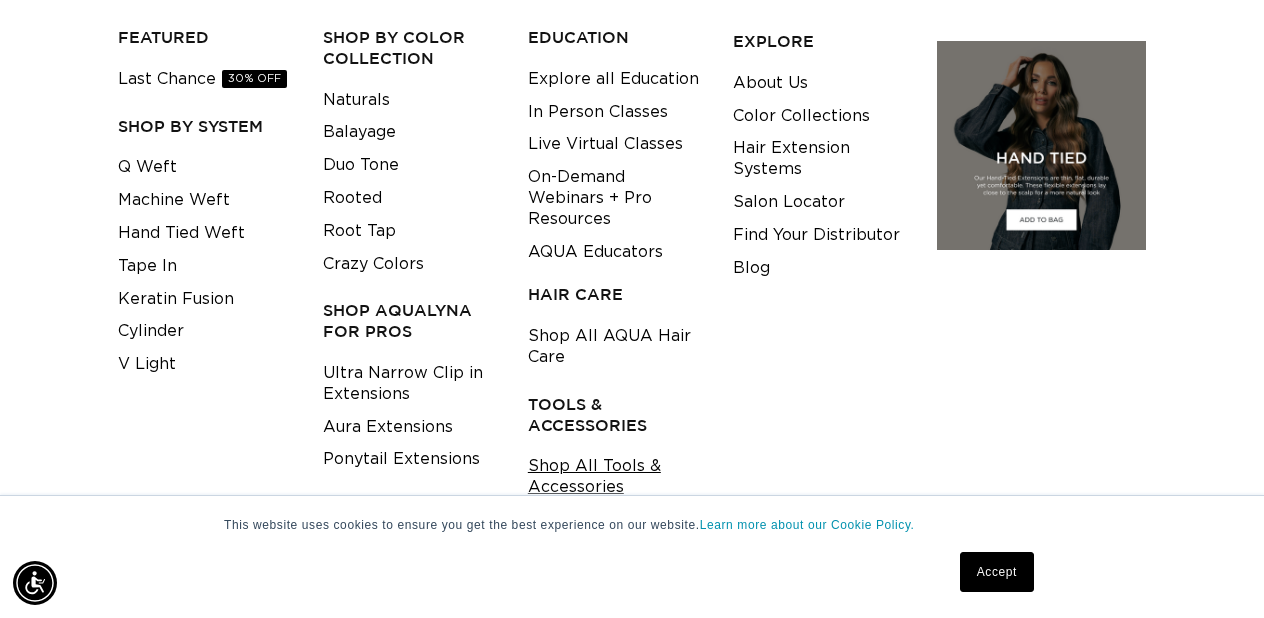 click on "Shop All Tools & Accessories" at bounding box center (615, 477) 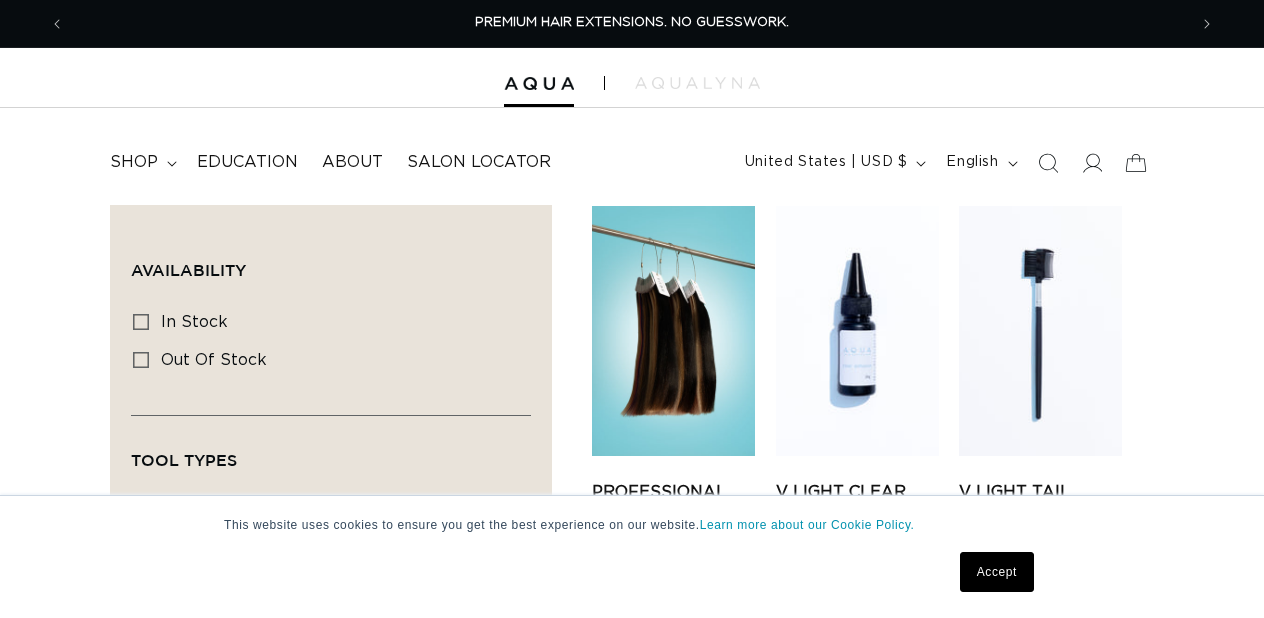 scroll, scrollTop: 0, scrollLeft: 0, axis: both 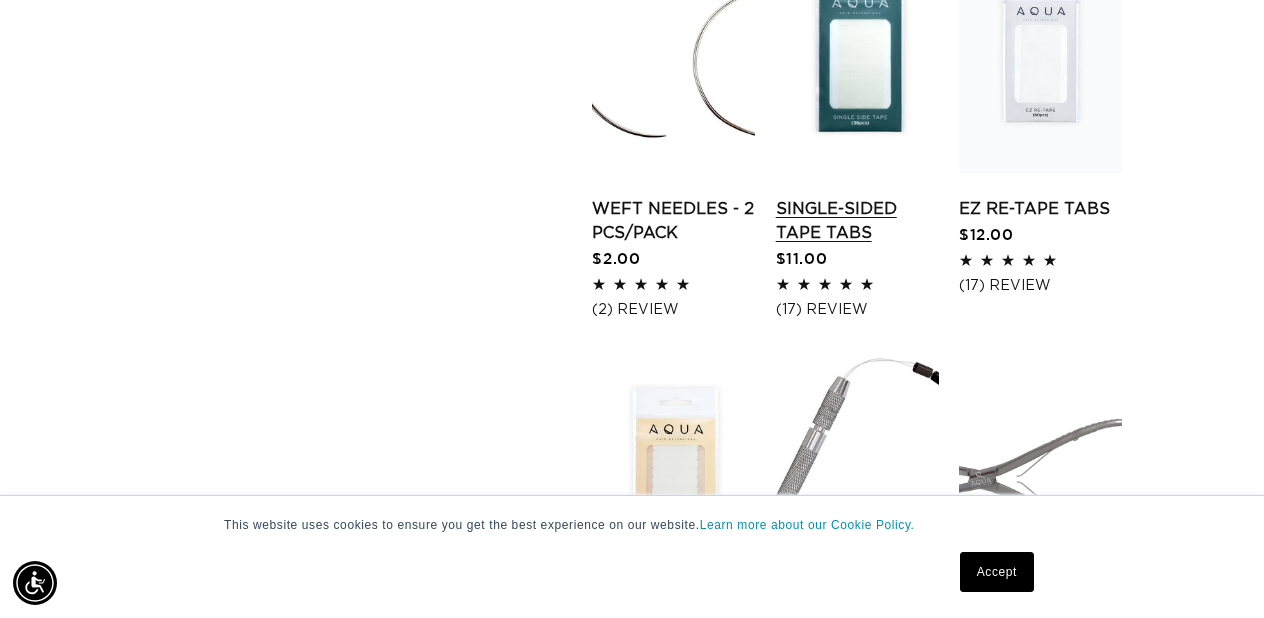 click on "Single-Sided Tape Tabs" at bounding box center (857, 221) 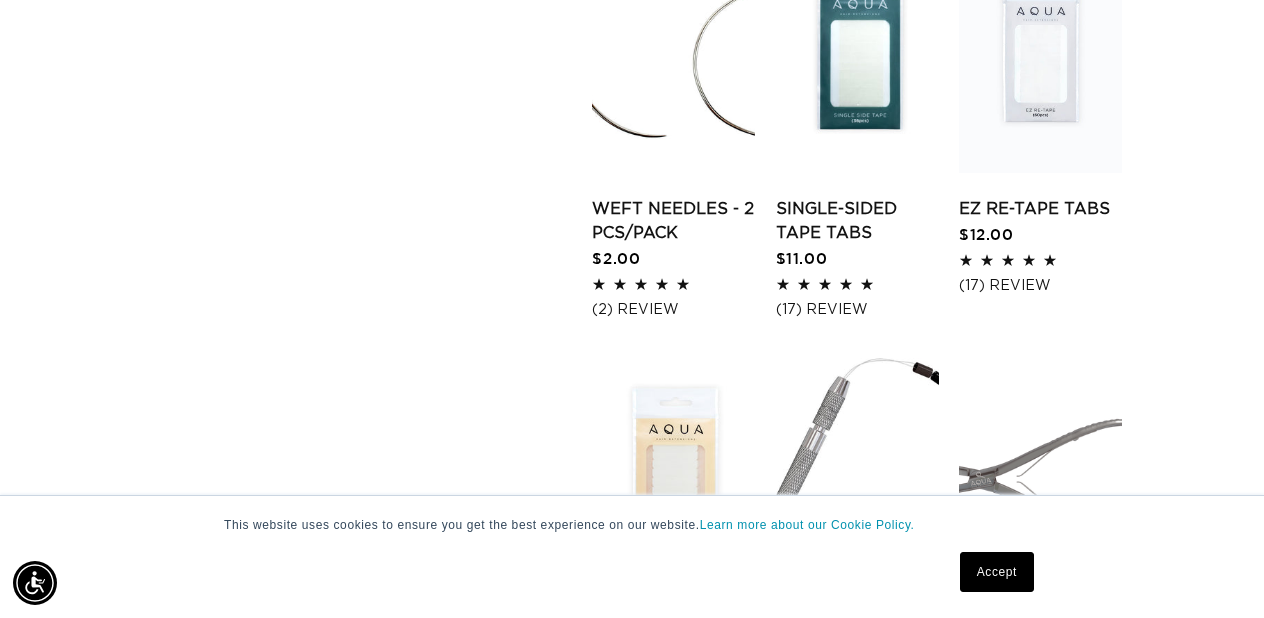 scroll, scrollTop: 0, scrollLeft: 0, axis: both 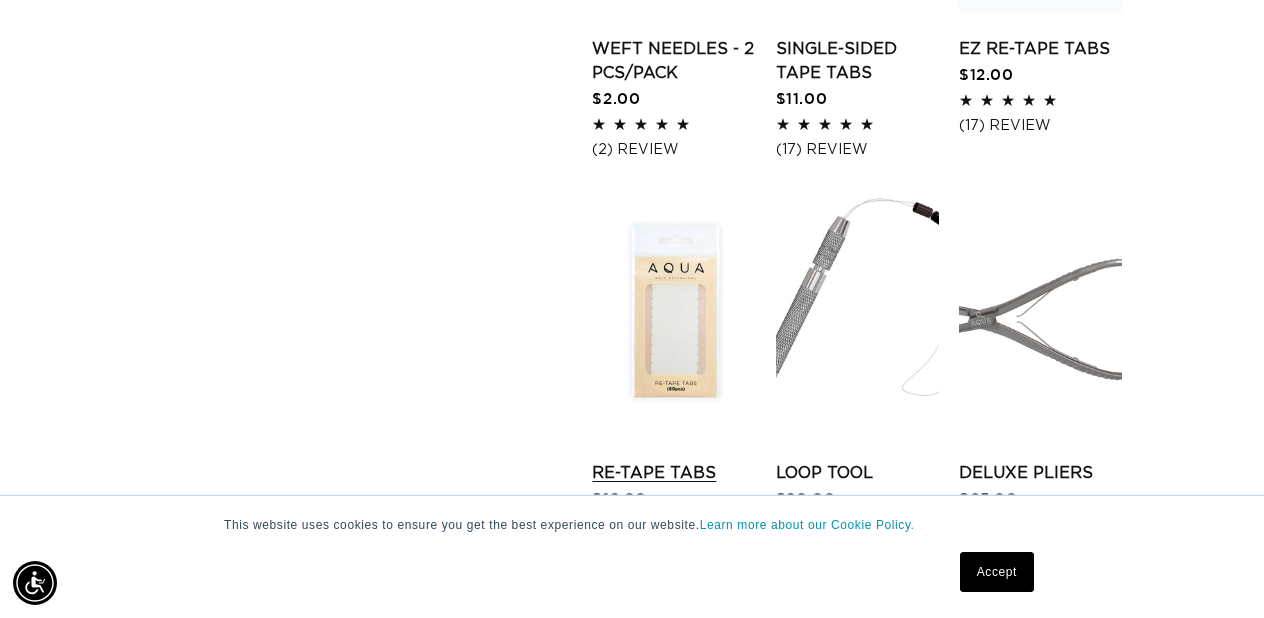 click on "Re-Tape Tabs" at bounding box center (673, 473) 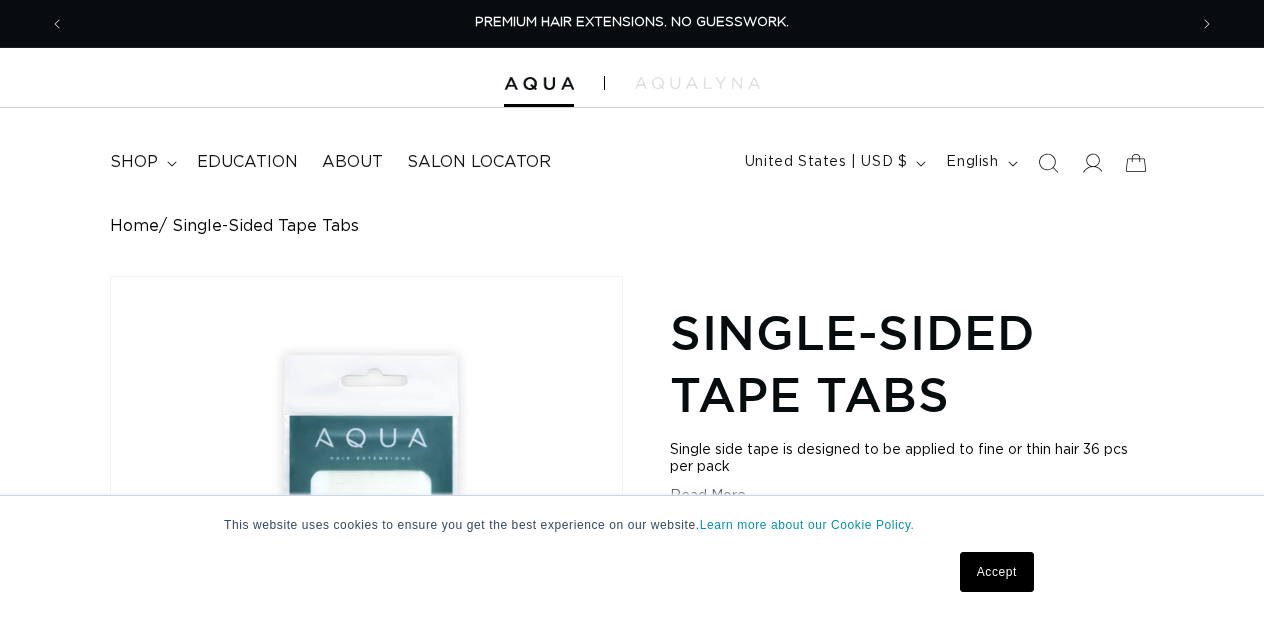 scroll, scrollTop: 0, scrollLeft: 0, axis: both 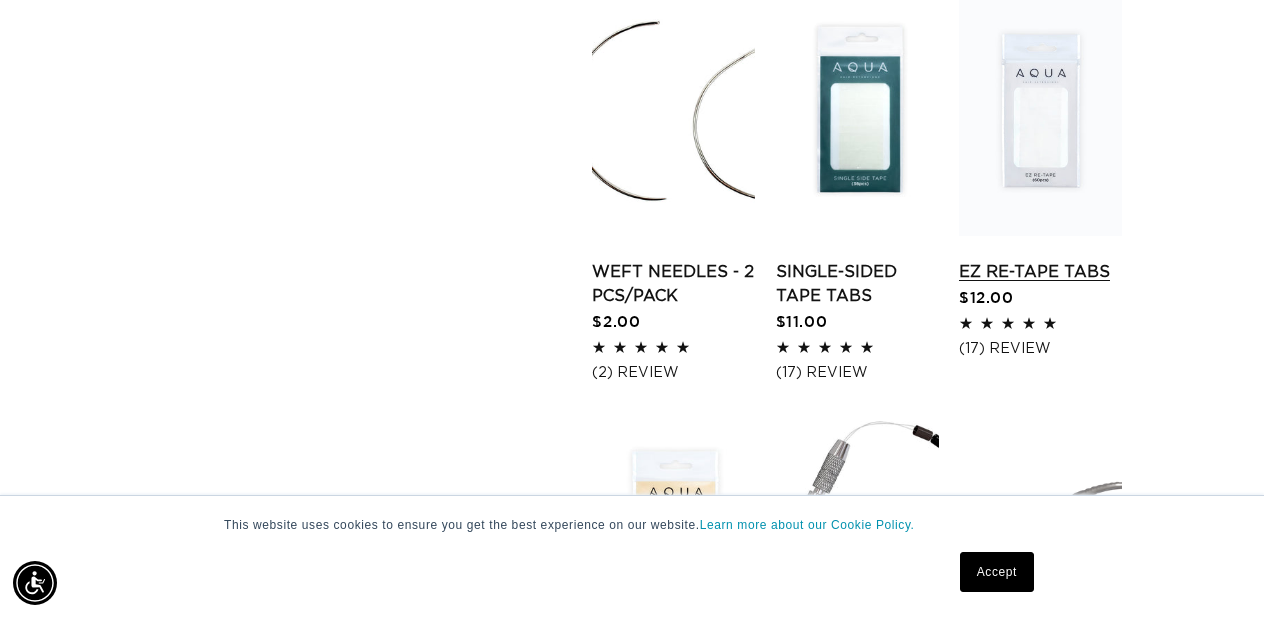 click on "EZ Re-Tape Tabs" at bounding box center [1040, 272] 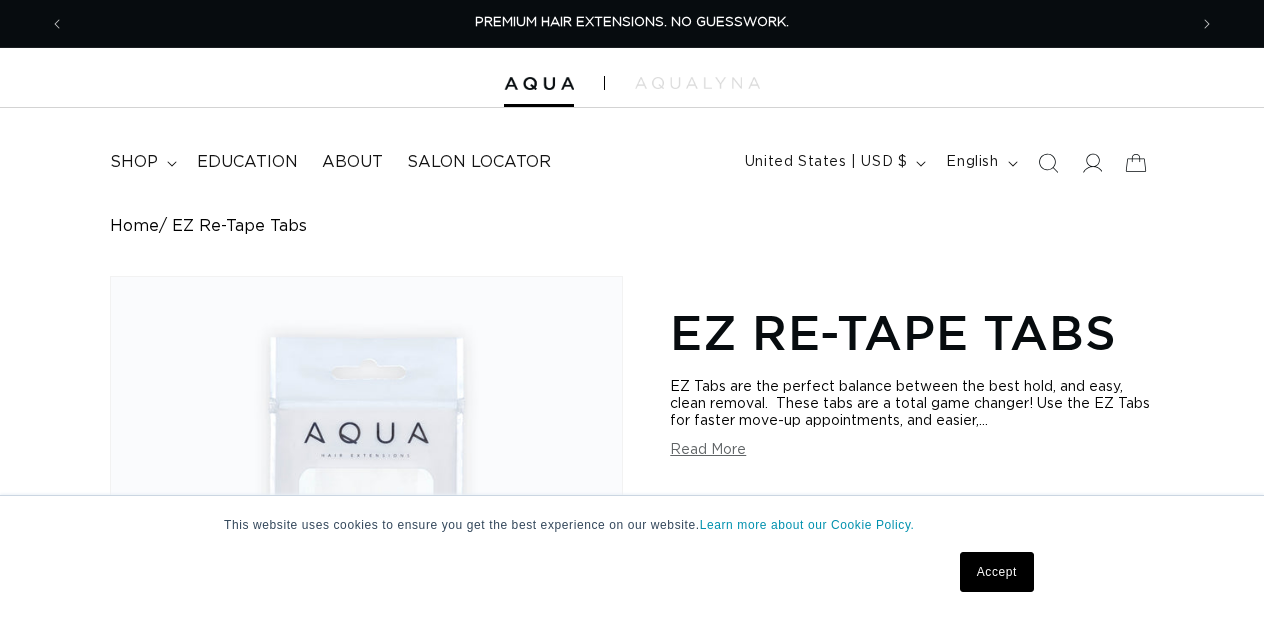 scroll, scrollTop: 0, scrollLeft: 0, axis: both 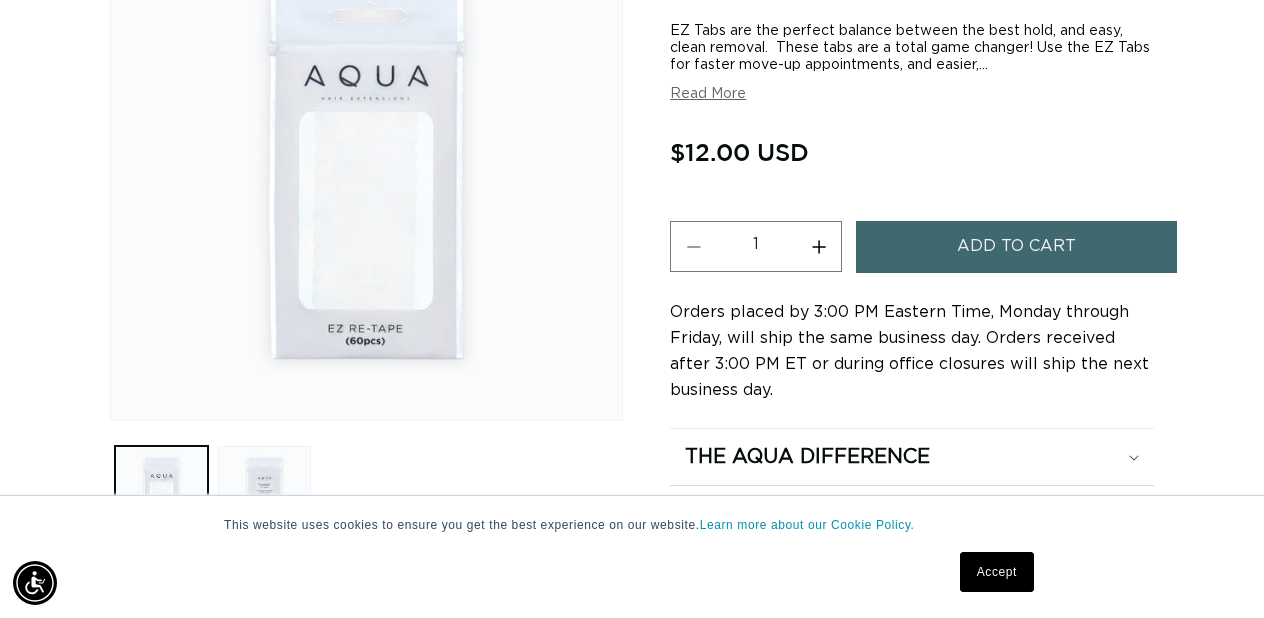 click on "Read More" at bounding box center (708, 95) 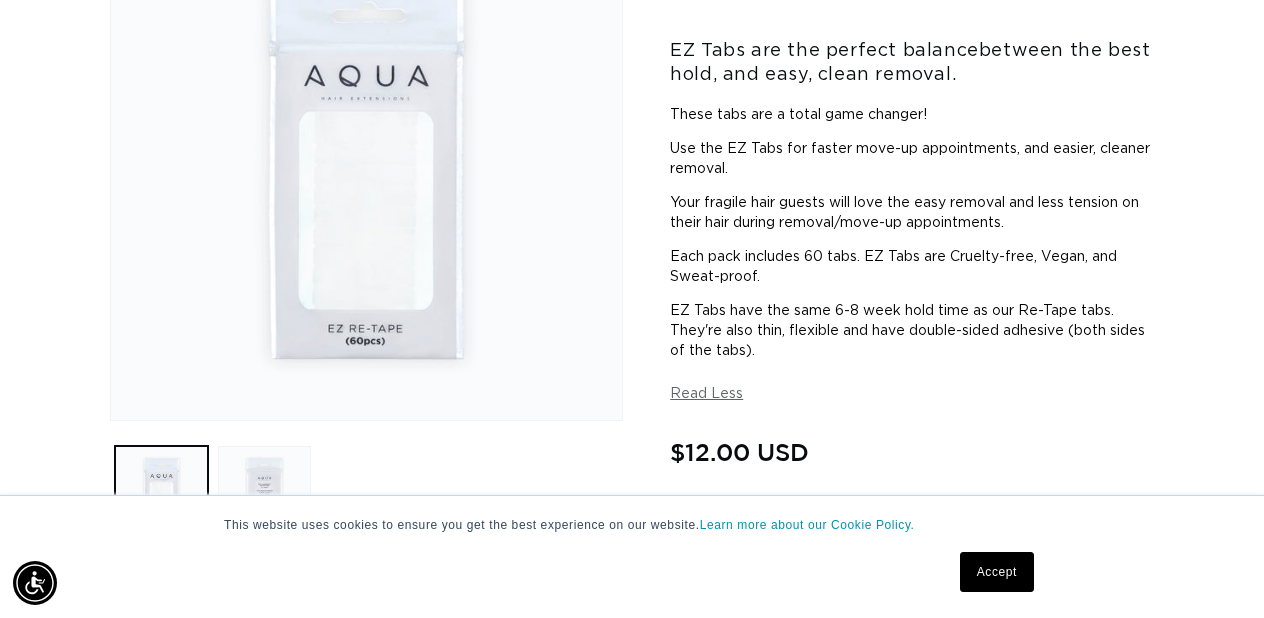 scroll, scrollTop: 0, scrollLeft: 1122, axis: horizontal 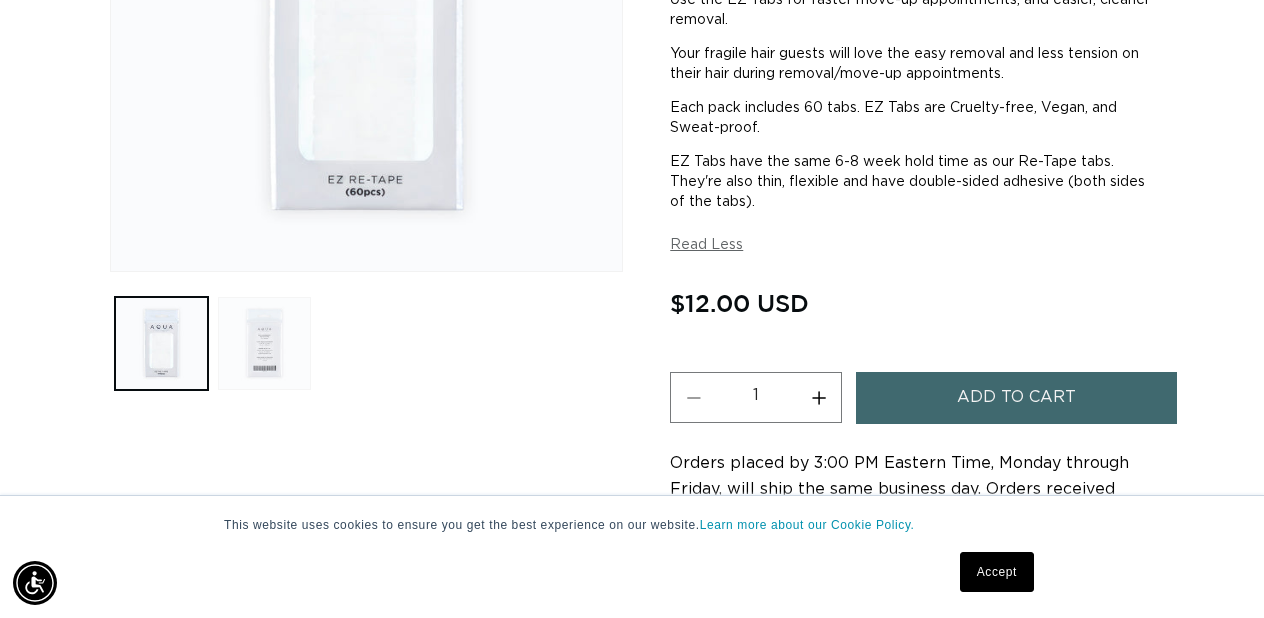 click at bounding box center (264, 343) 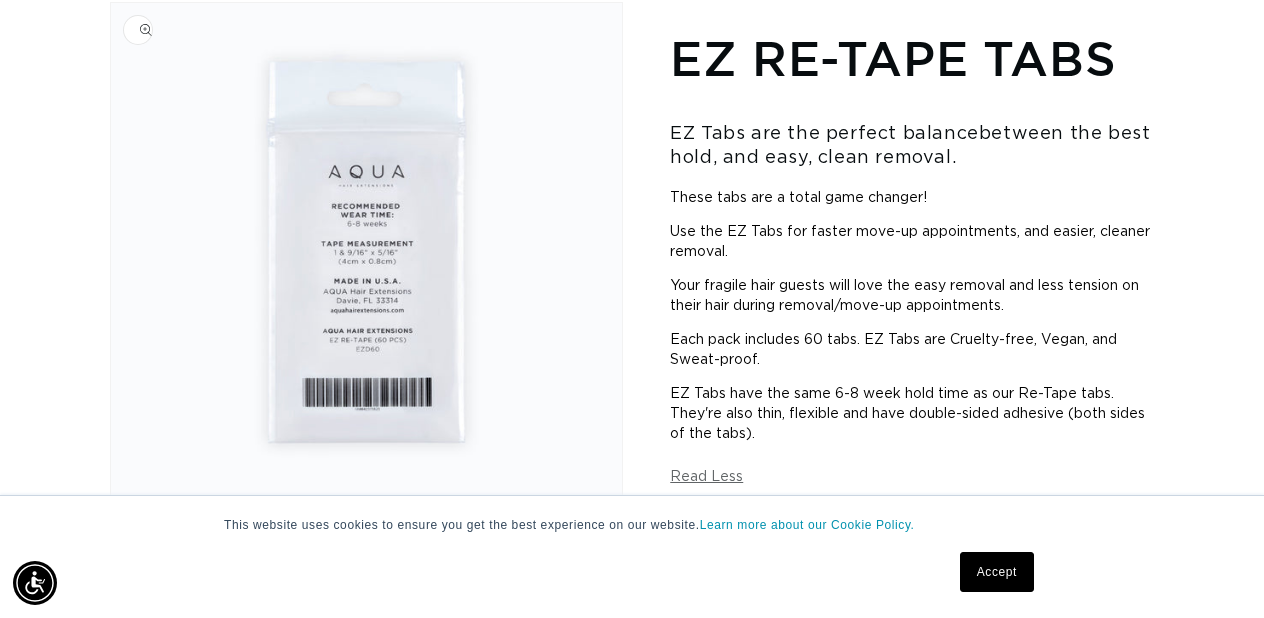 scroll, scrollTop: 0, scrollLeft: 0, axis: both 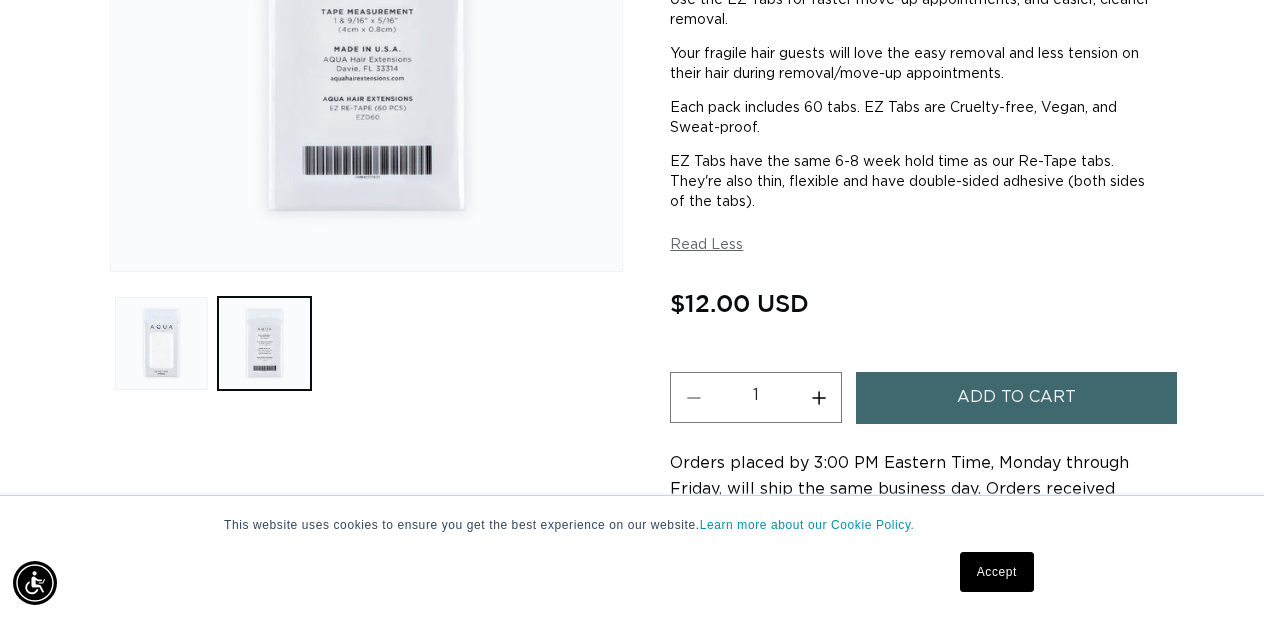click on "Accept" at bounding box center (997, 572) 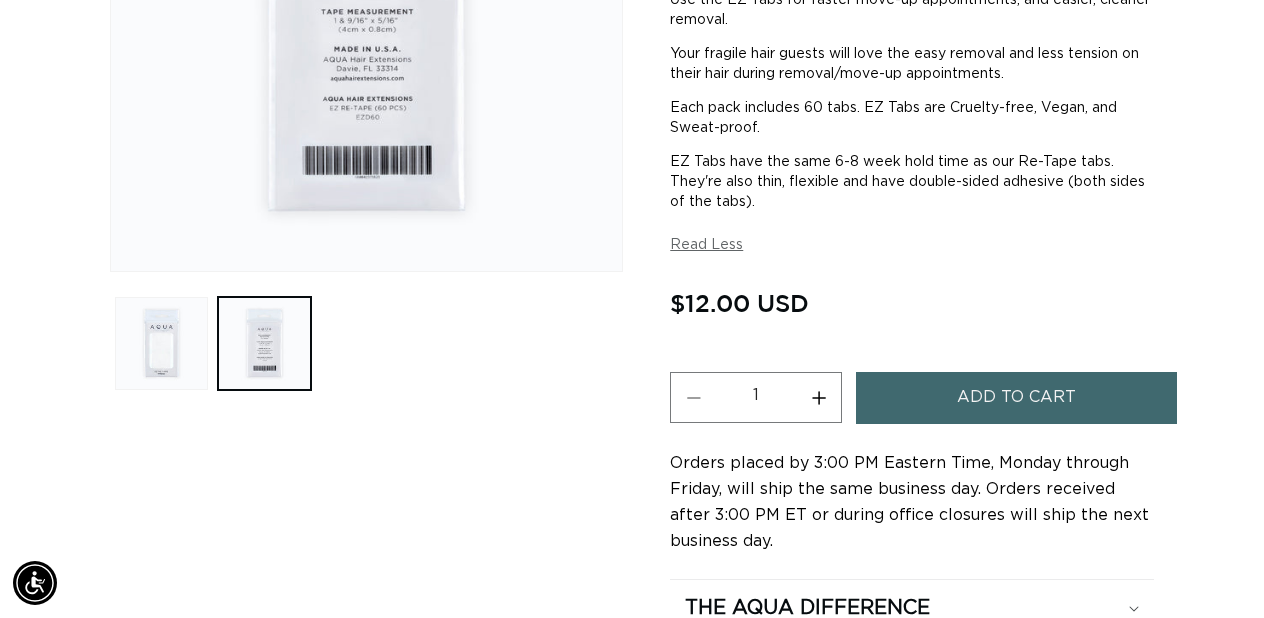 scroll, scrollTop: 0, scrollLeft: 1122, axis: horizontal 